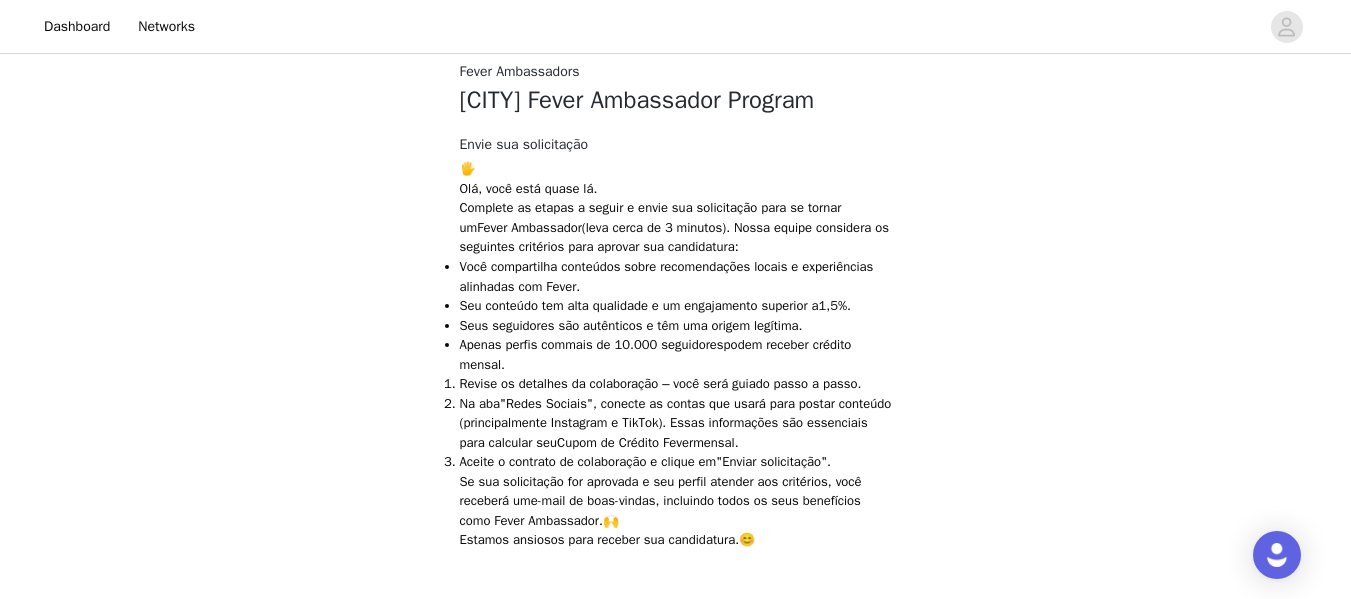 scroll, scrollTop: 501, scrollLeft: 0, axis: vertical 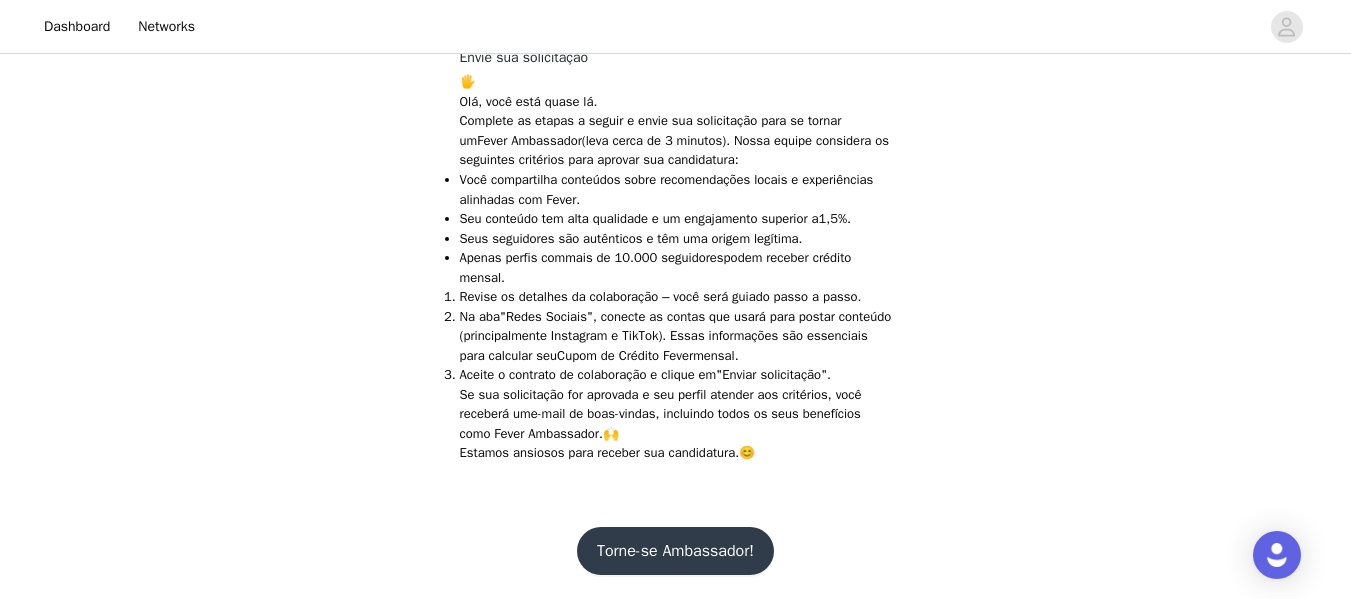 click on "Torne-se Ambassador!" at bounding box center [675, 551] 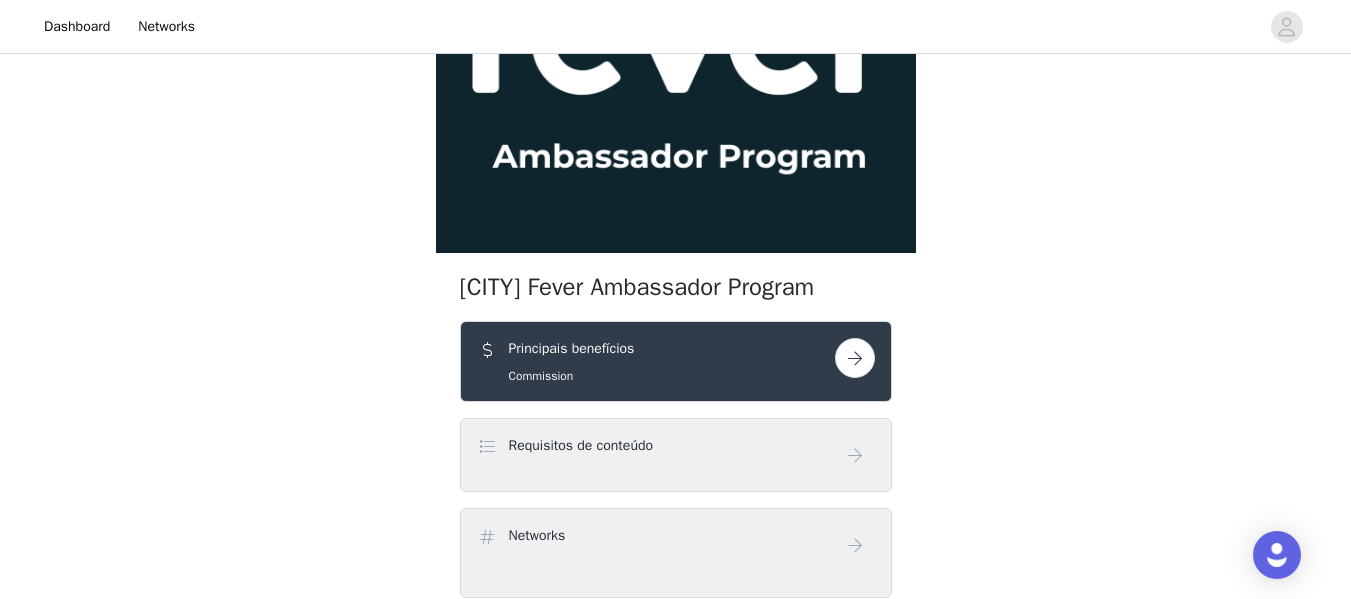 scroll, scrollTop: 200, scrollLeft: 0, axis: vertical 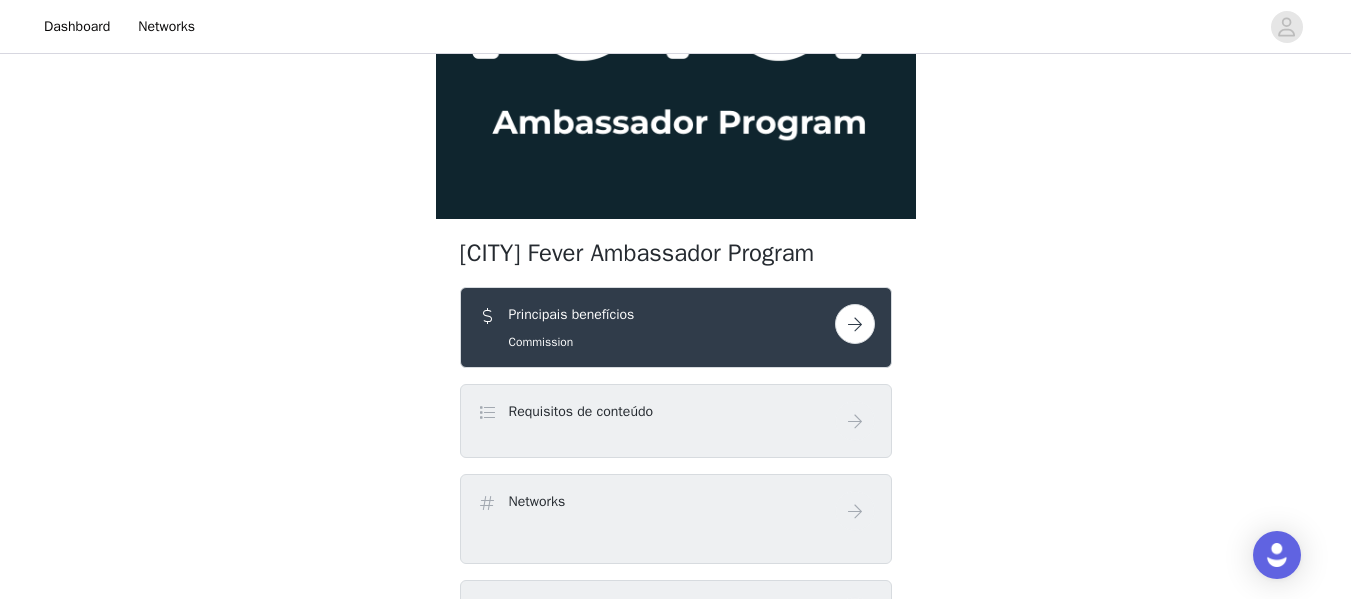 click at bounding box center (855, 324) 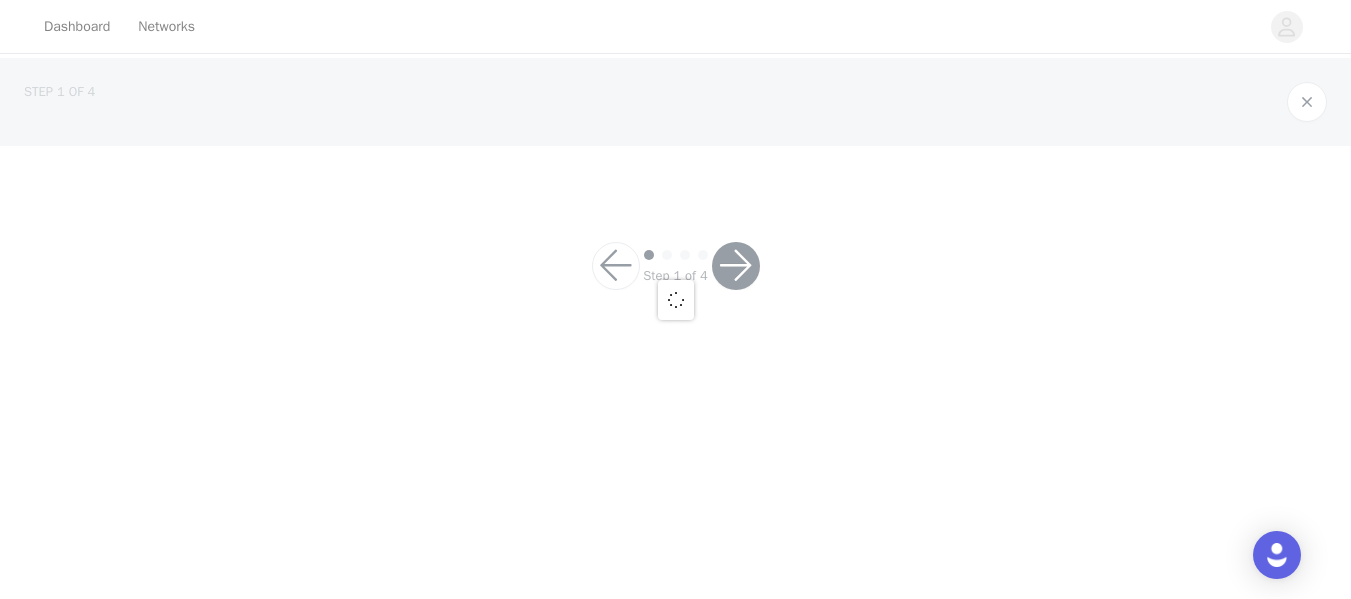 scroll, scrollTop: 0, scrollLeft: 0, axis: both 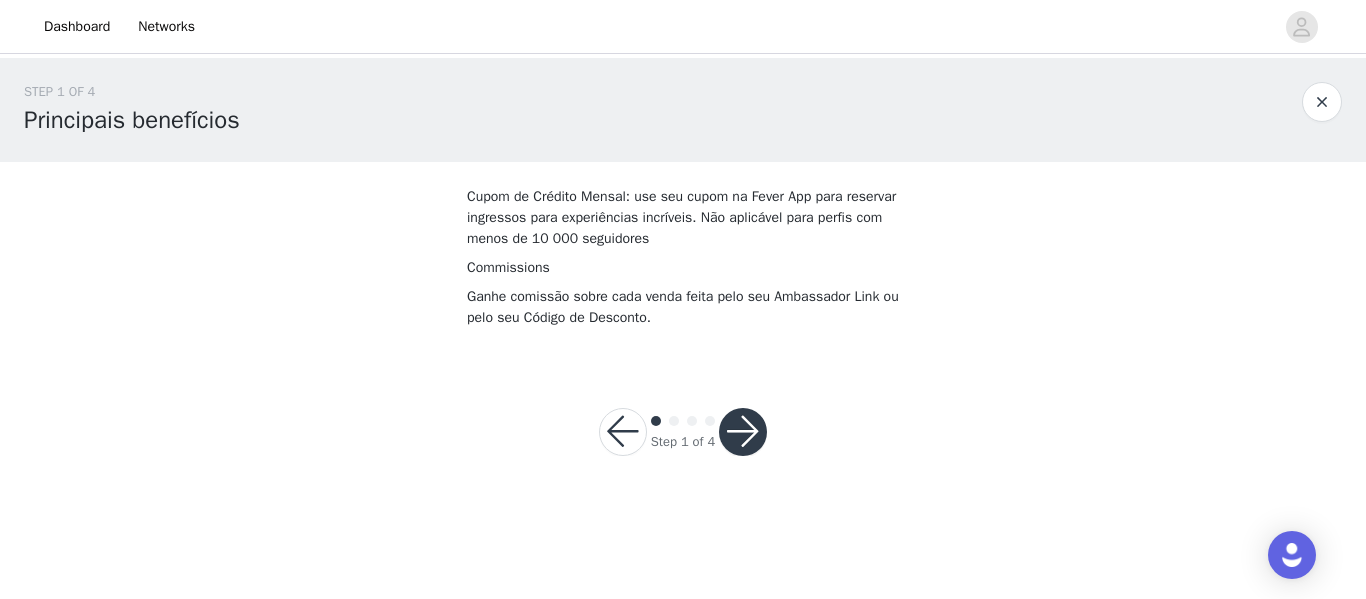 click at bounding box center [623, 432] 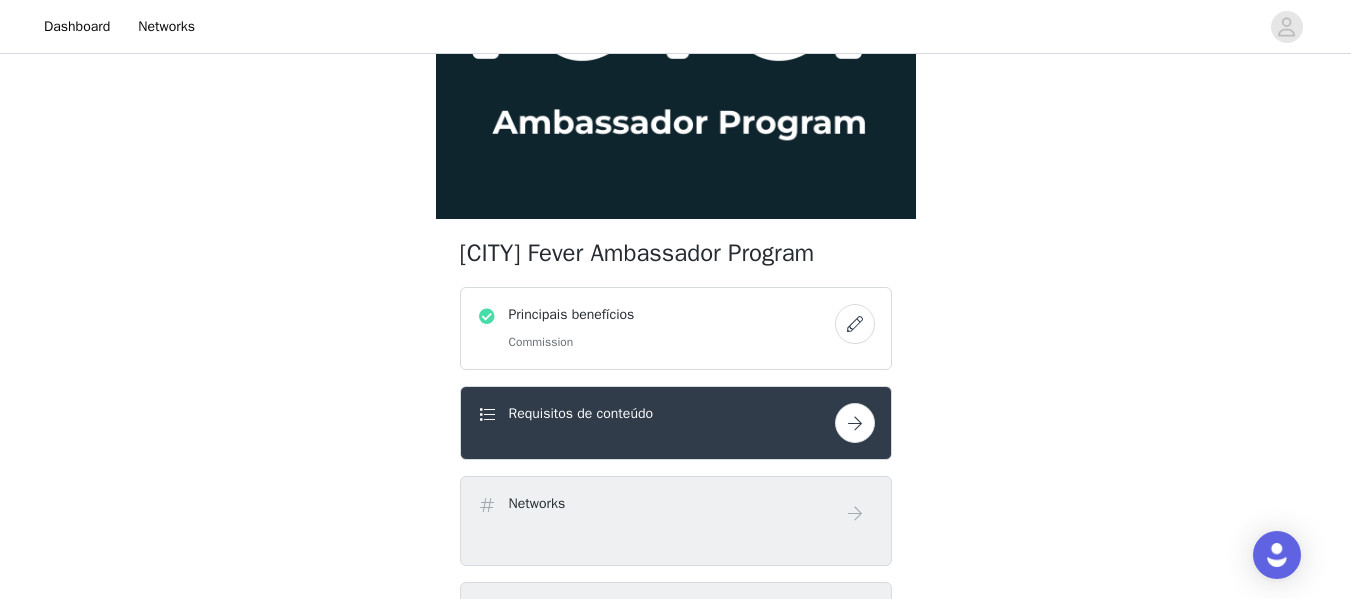scroll, scrollTop: 300, scrollLeft: 0, axis: vertical 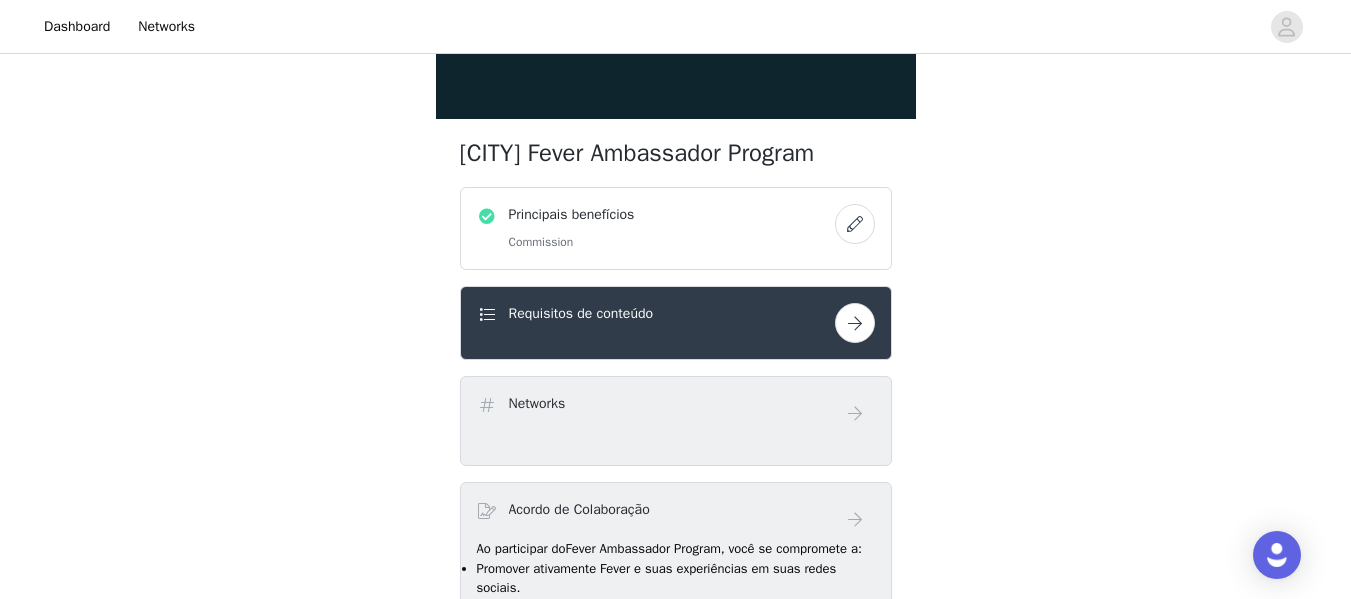 click at bounding box center (855, 323) 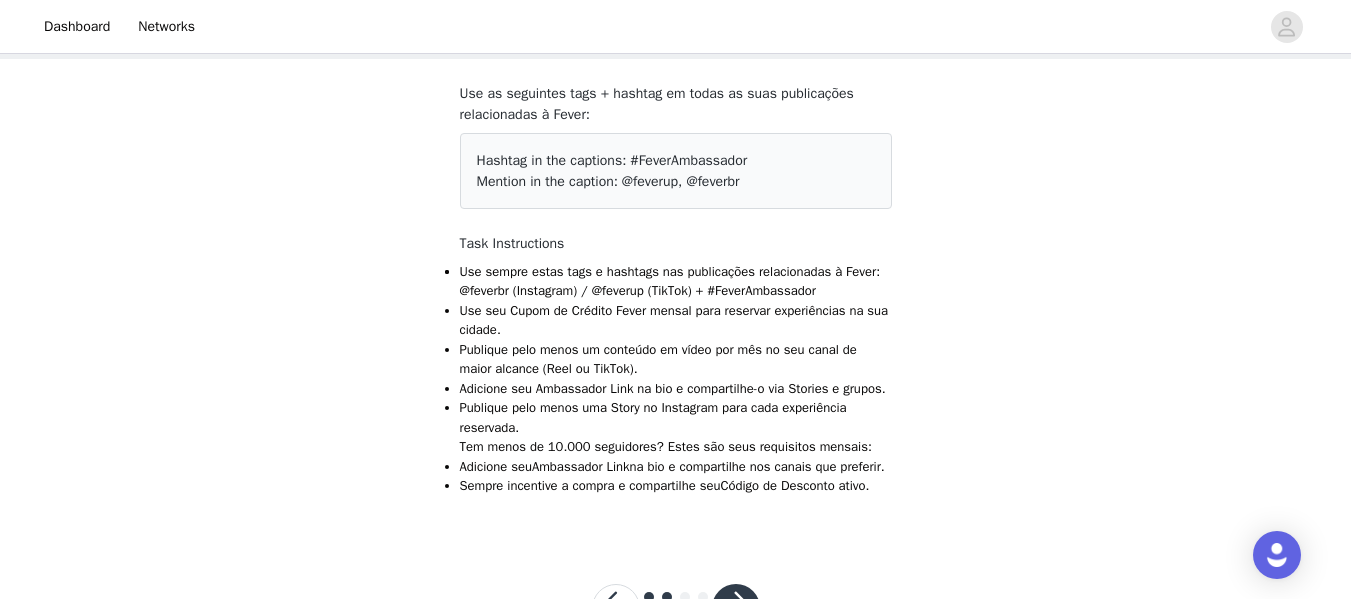 scroll, scrollTop: 203, scrollLeft: 0, axis: vertical 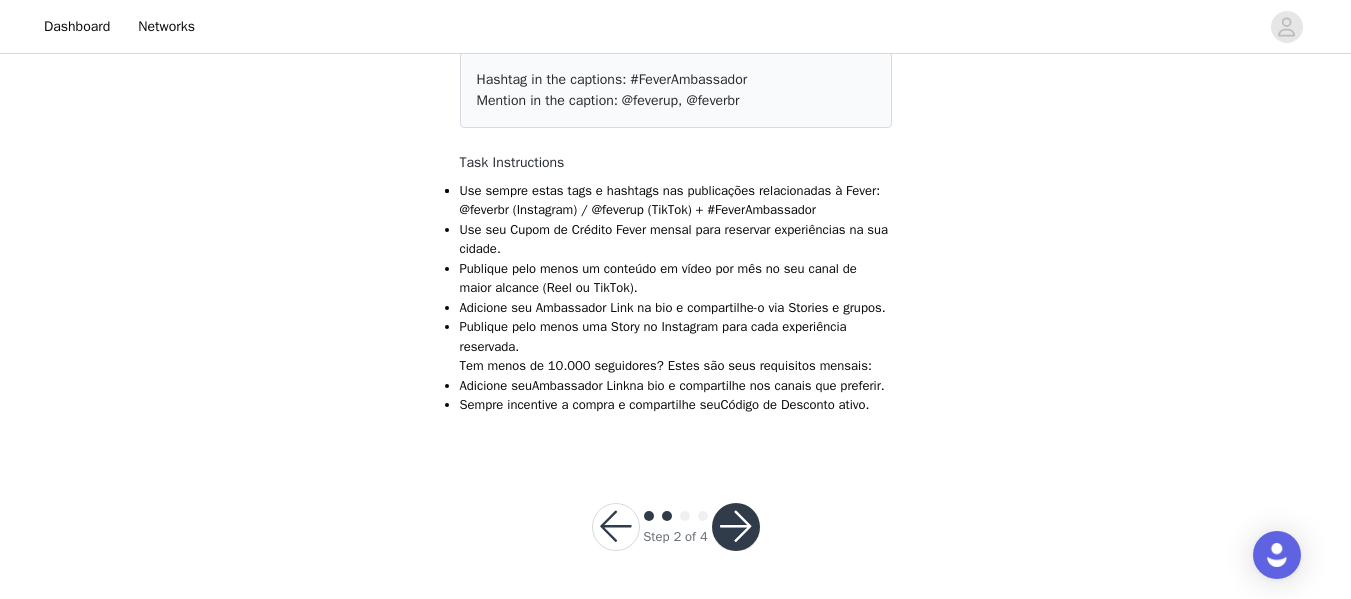 click at bounding box center (736, 527) 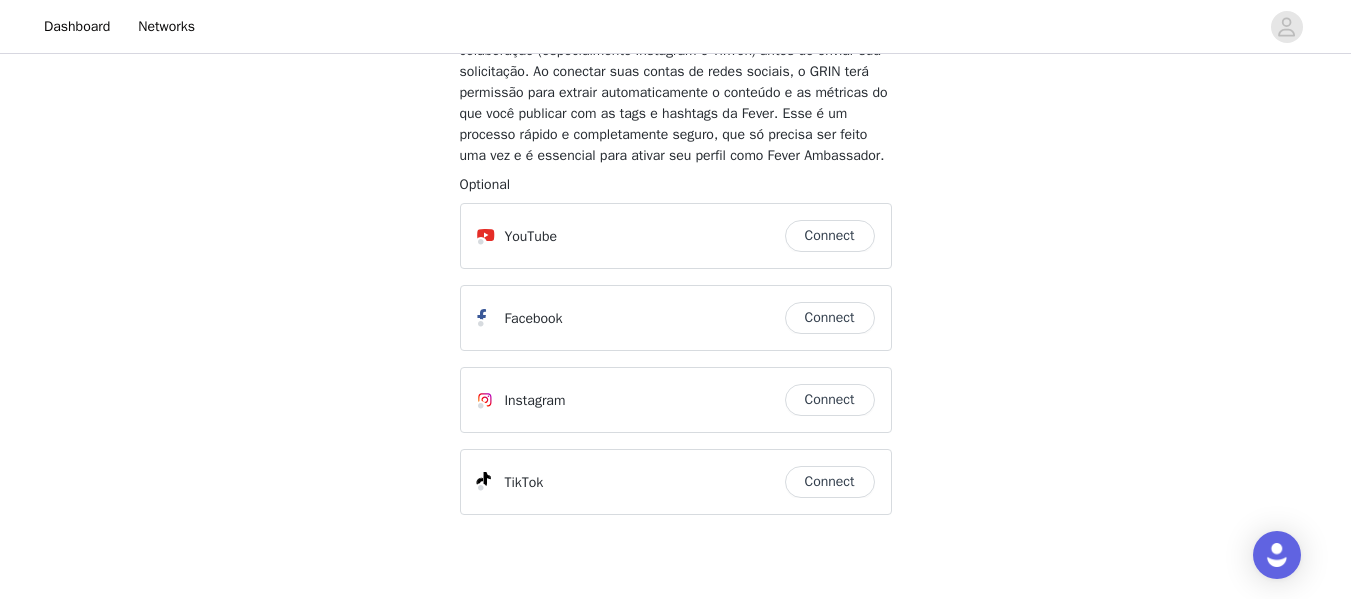 scroll, scrollTop: 200, scrollLeft: 0, axis: vertical 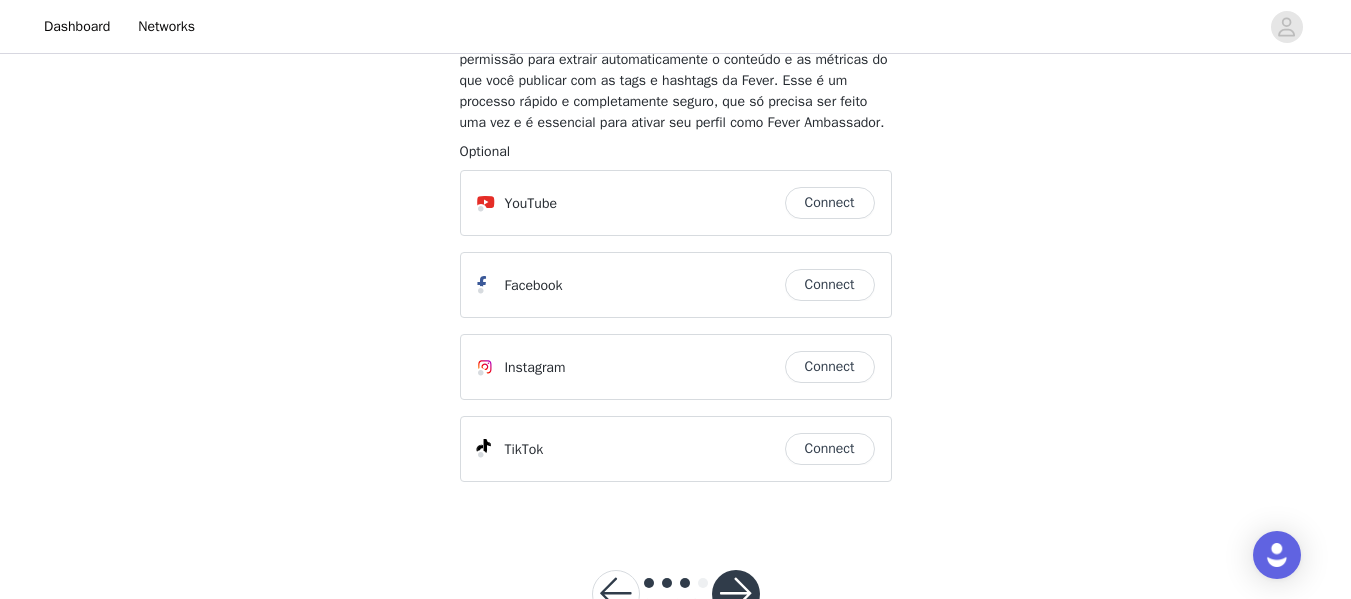 click on "Connect" at bounding box center [830, 367] 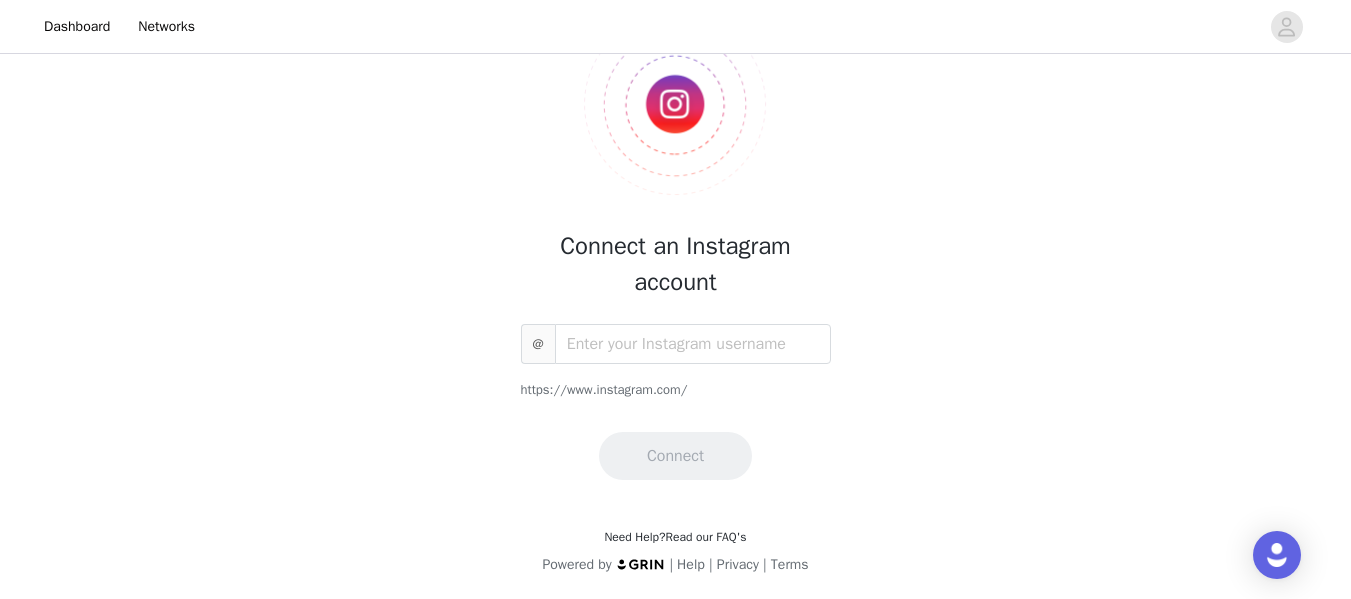 scroll, scrollTop: 0, scrollLeft: 0, axis: both 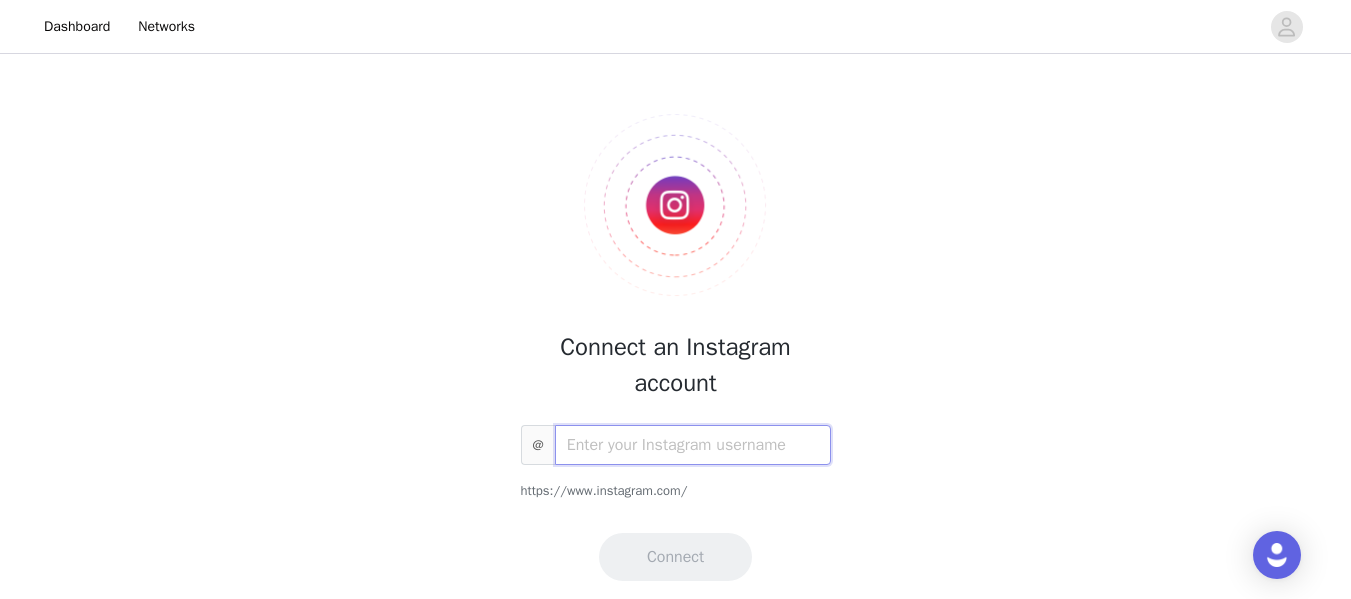 click at bounding box center [693, 445] 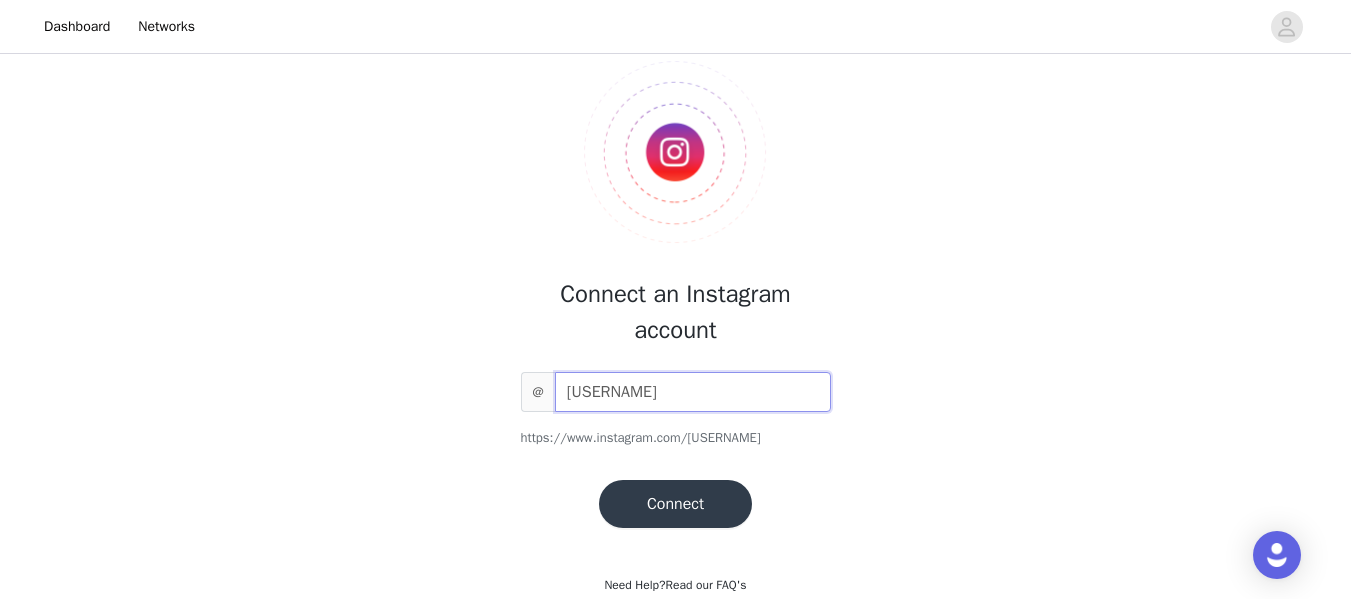 scroll, scrollTop: 100, scrollLeft: 0, axis: vertical 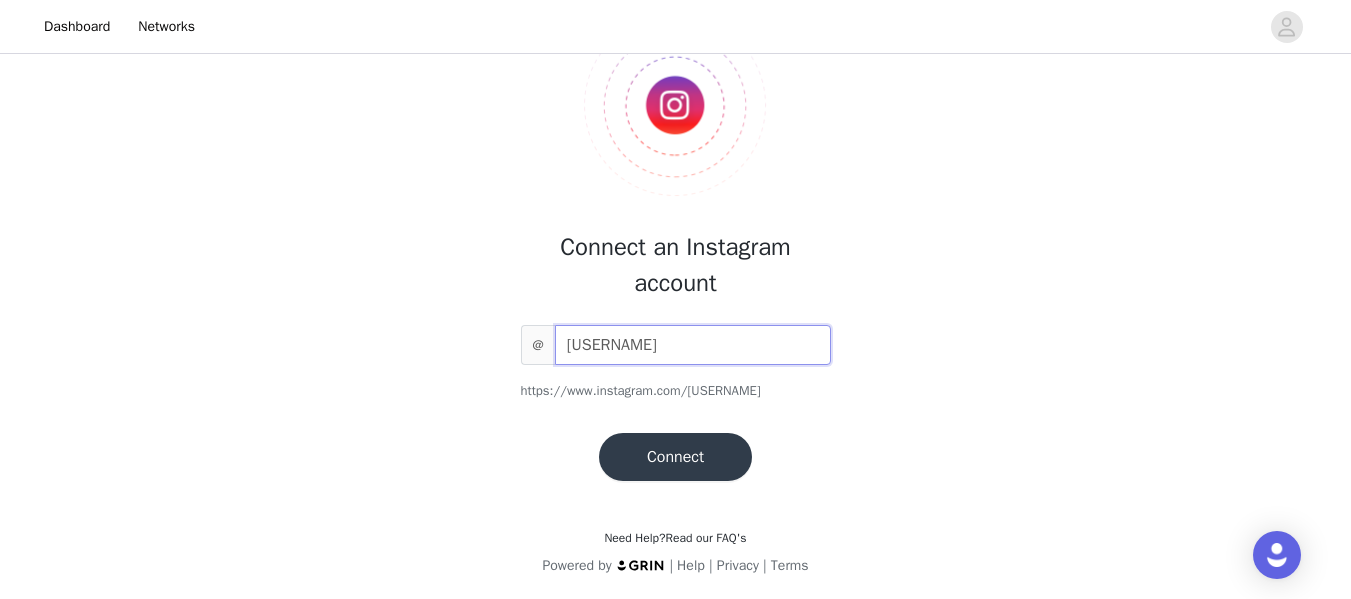 type on "[USERNAME]" 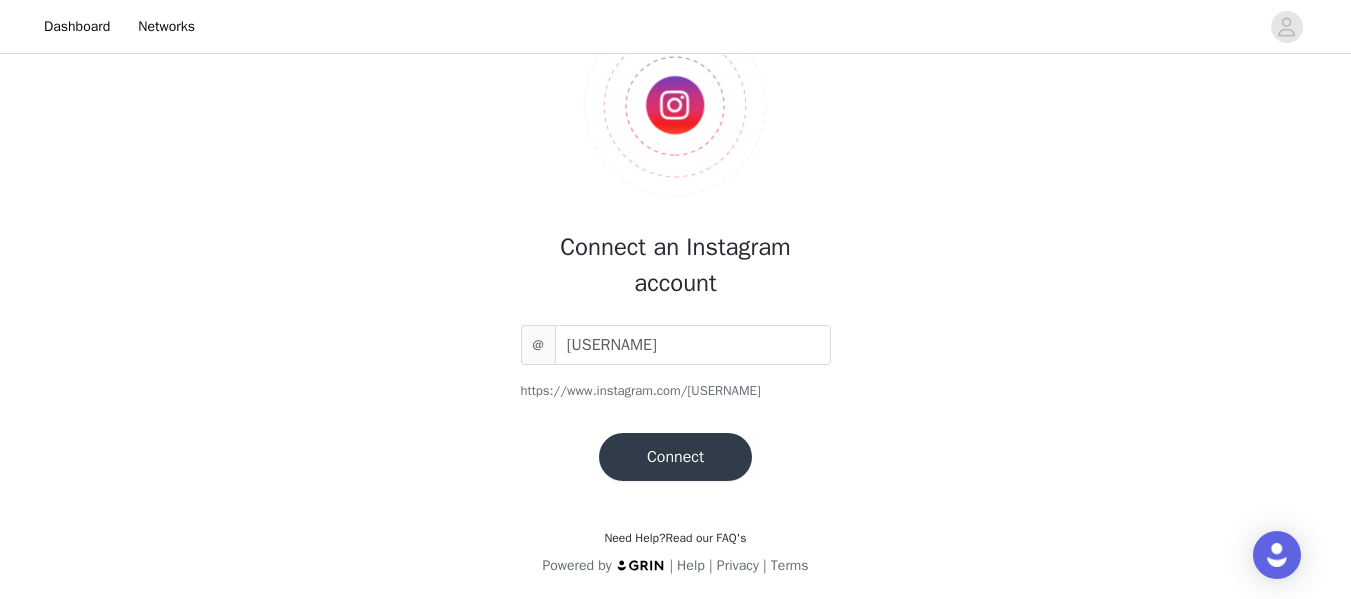 click on "Connect" at bounding box center [675, 457] 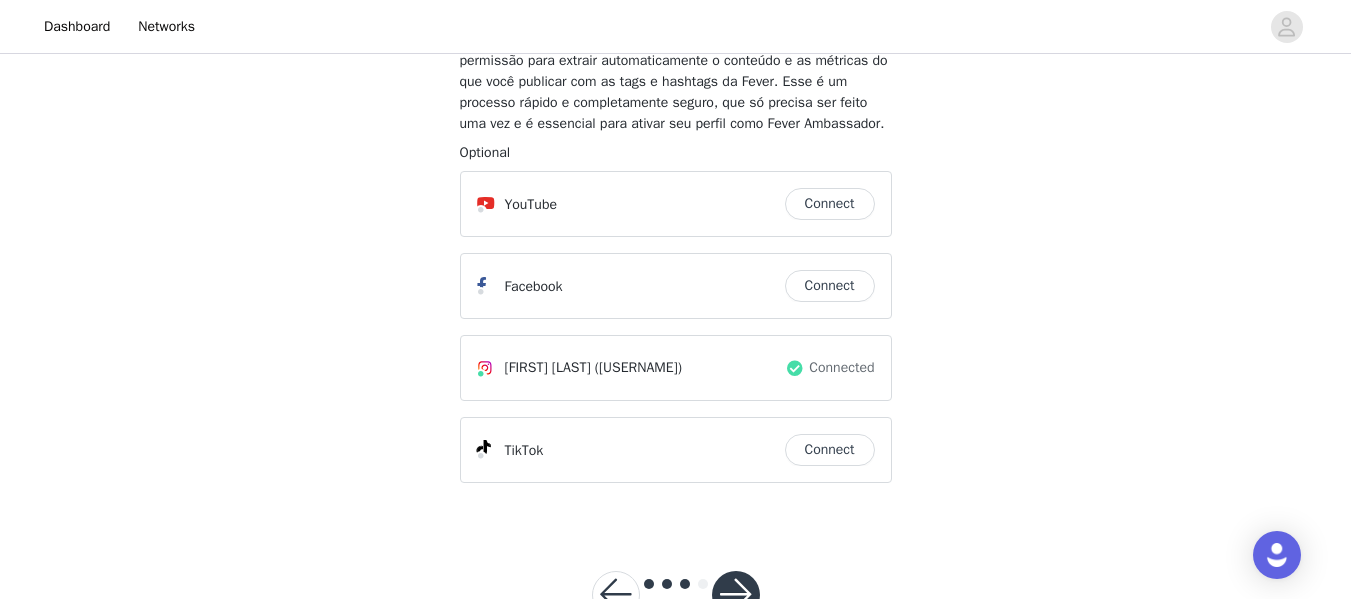 scroll, scrollTop: 200, scrollLeft: 0, axis: vertical 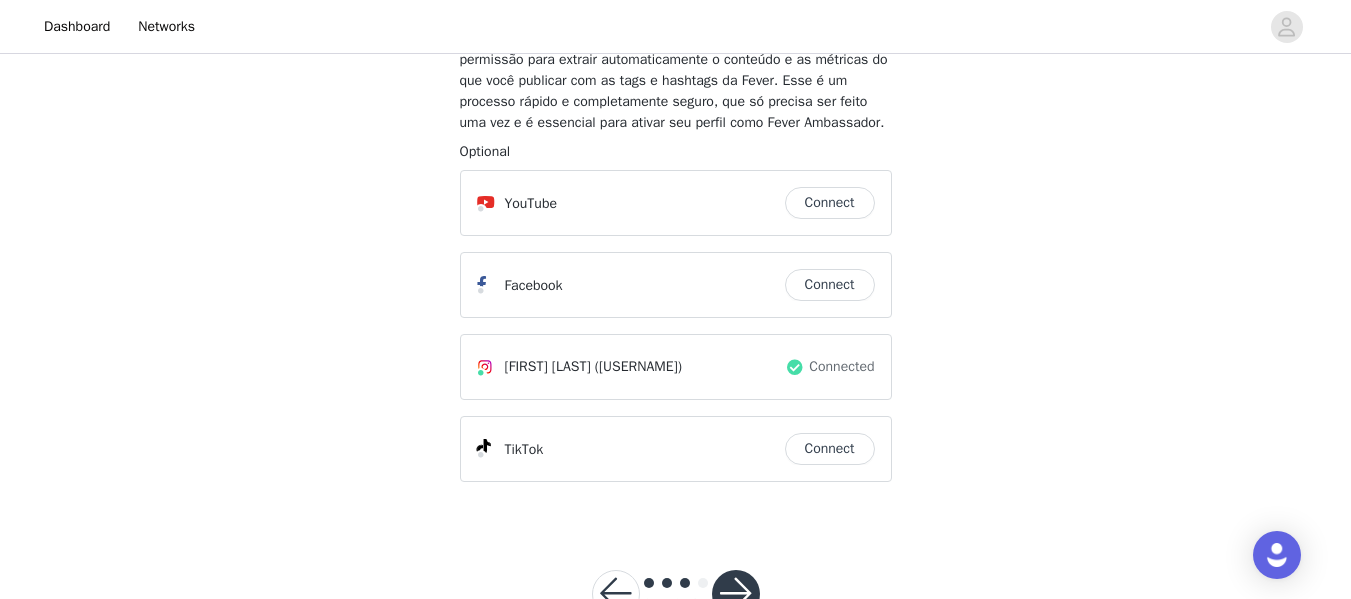 click on "Connect" at bounding box center (830, 285) 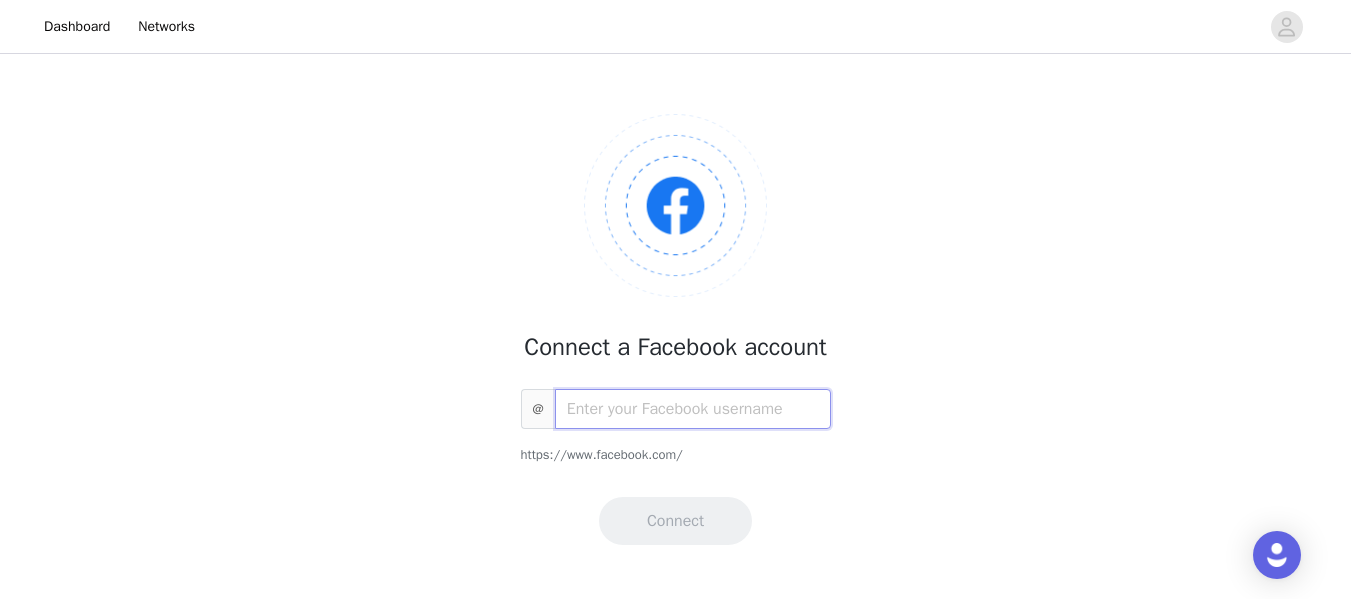 click at bounding box center (693, 409) 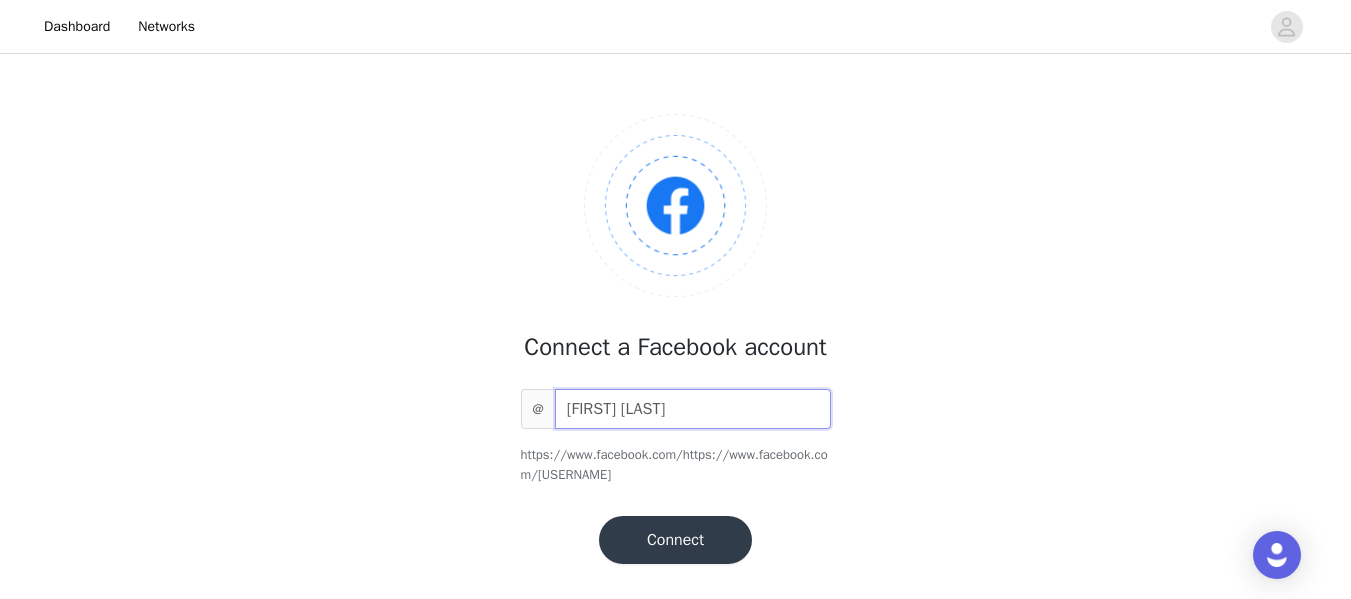 scroll, scrollTop: 0, scrollLeft: 0, axis: both 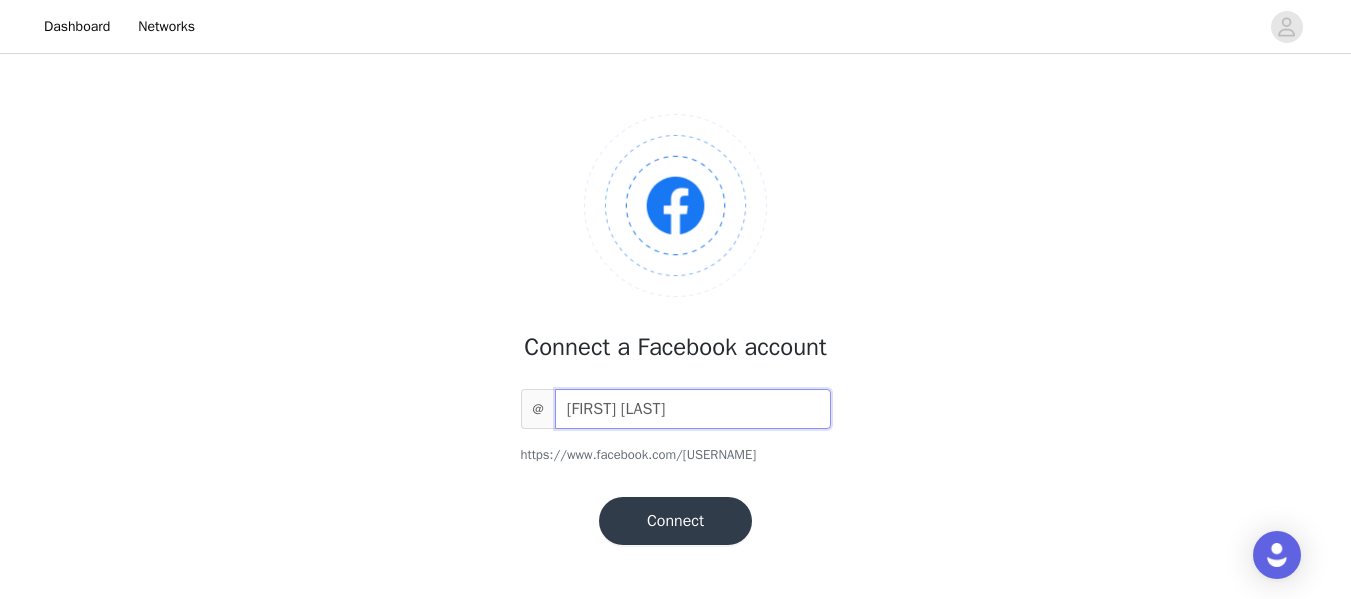 type on "[FIRST] [LAST]" 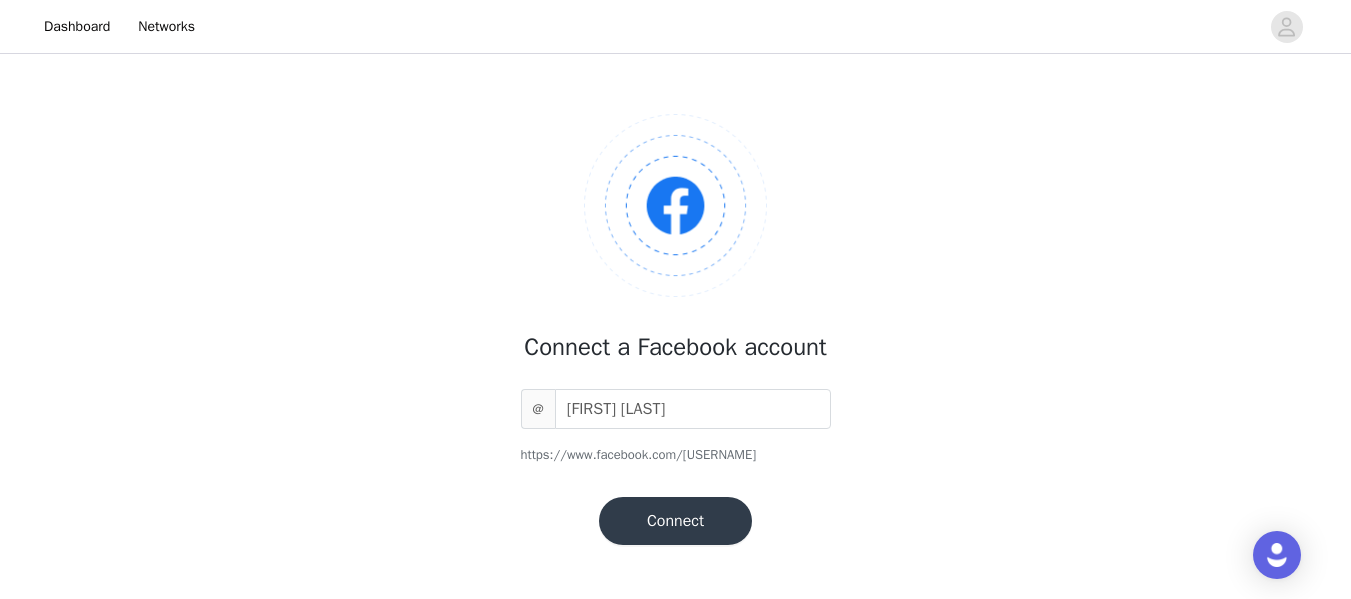 click on "Connect" at bounding box center (675, 521) 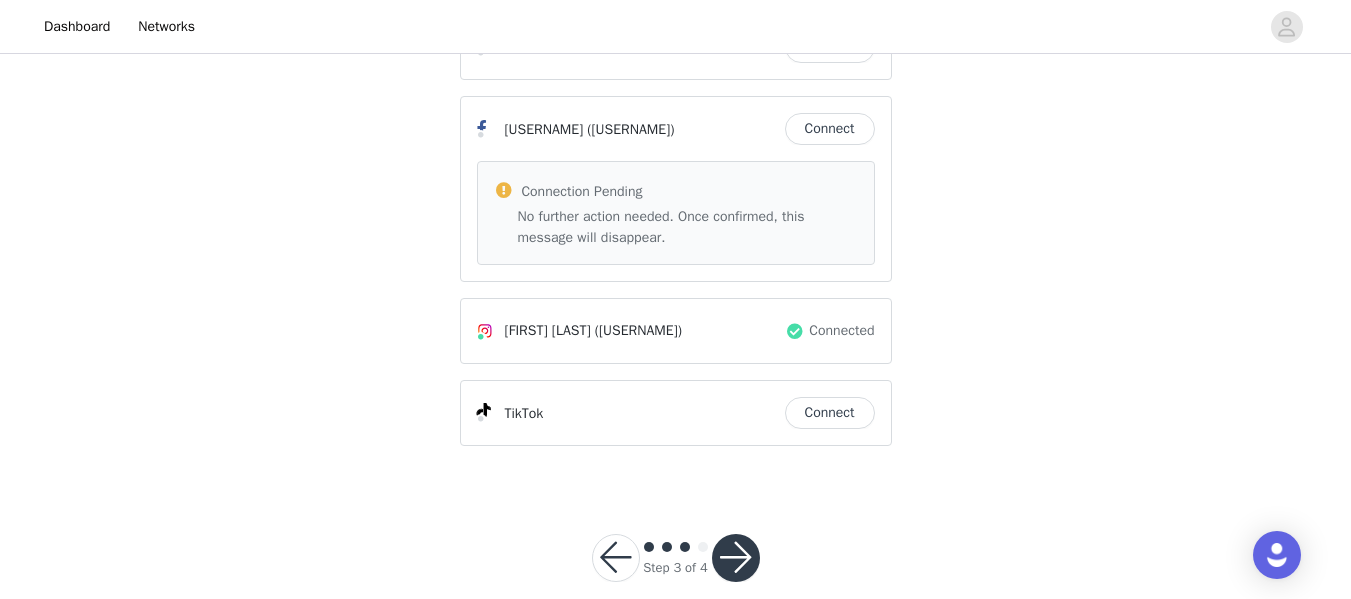 scroll, scrollTop: 387, scrollLeft: 0, axis: vertical 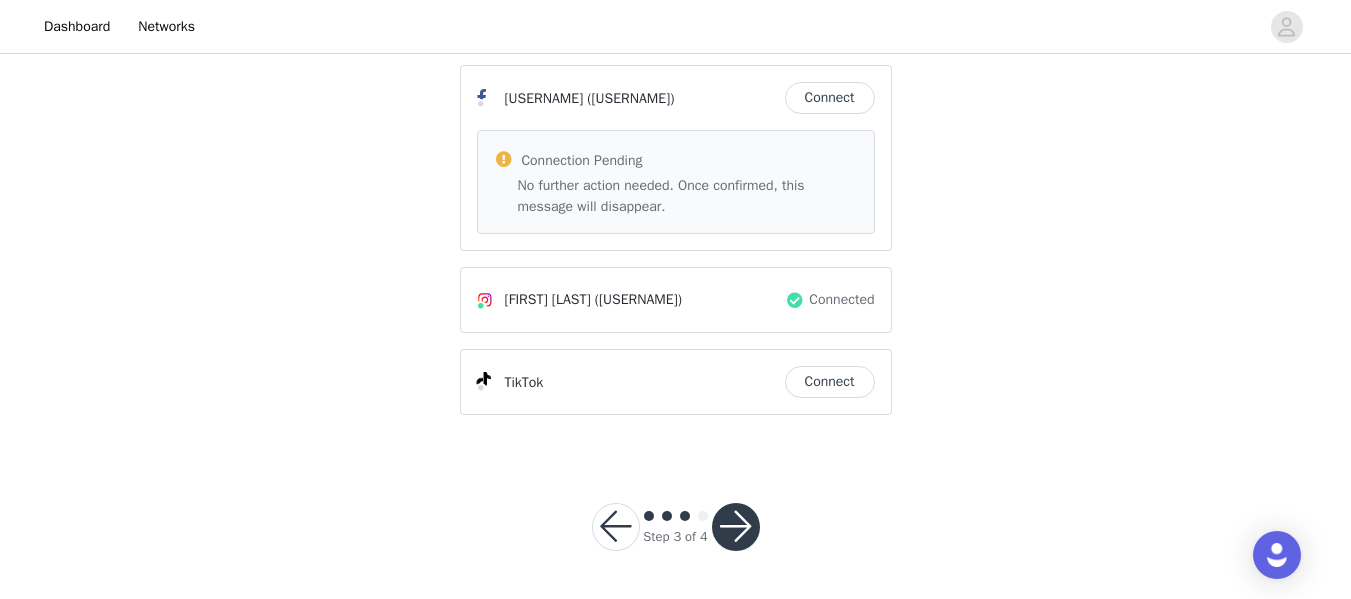 click at bounding box center [736, 527] 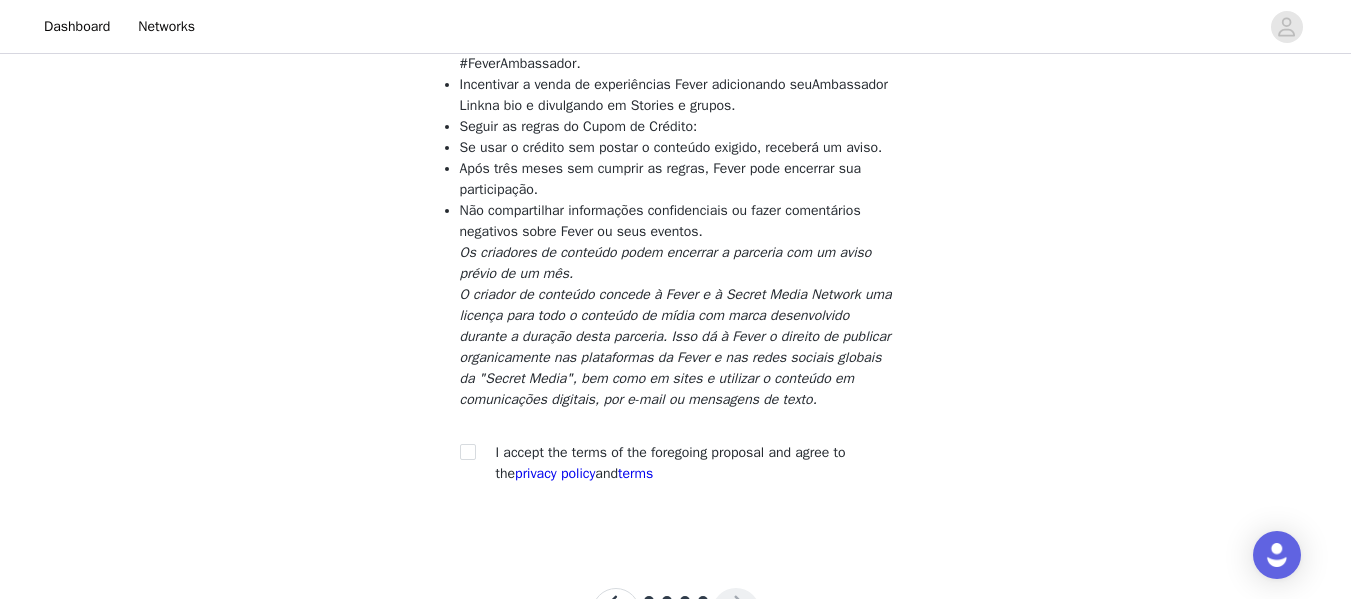 scroll, scrollTop: 473, scrollLeft: 0, axis: vertical 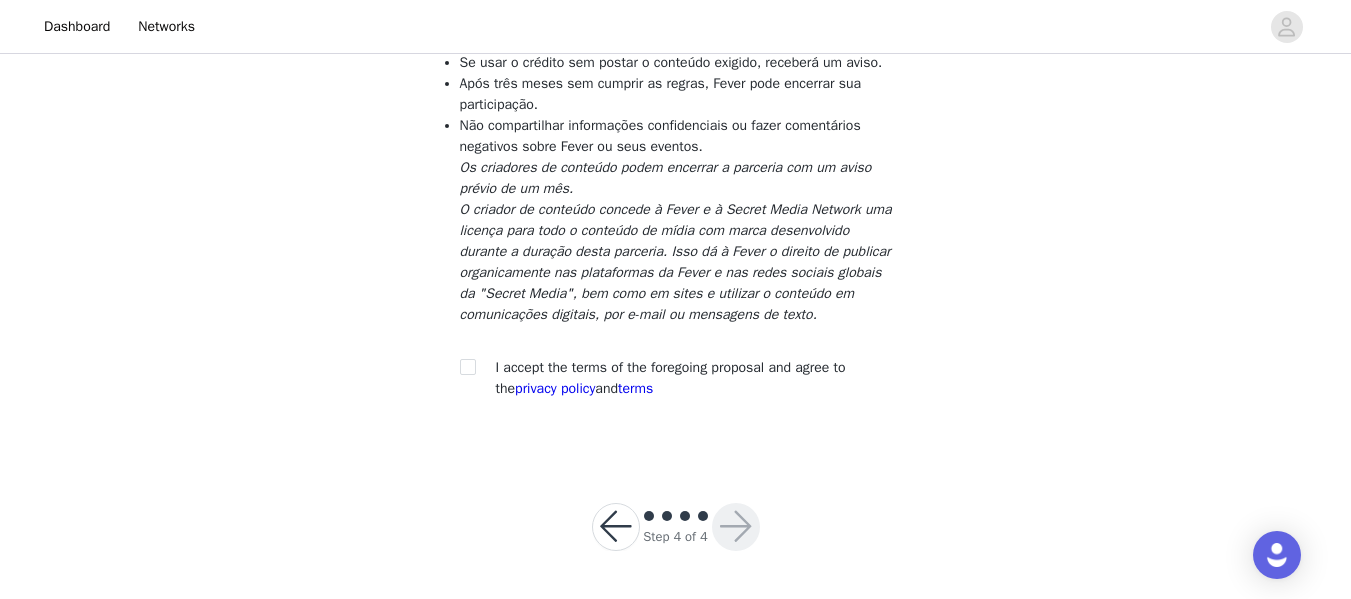 click at bounding box center (616, 527) 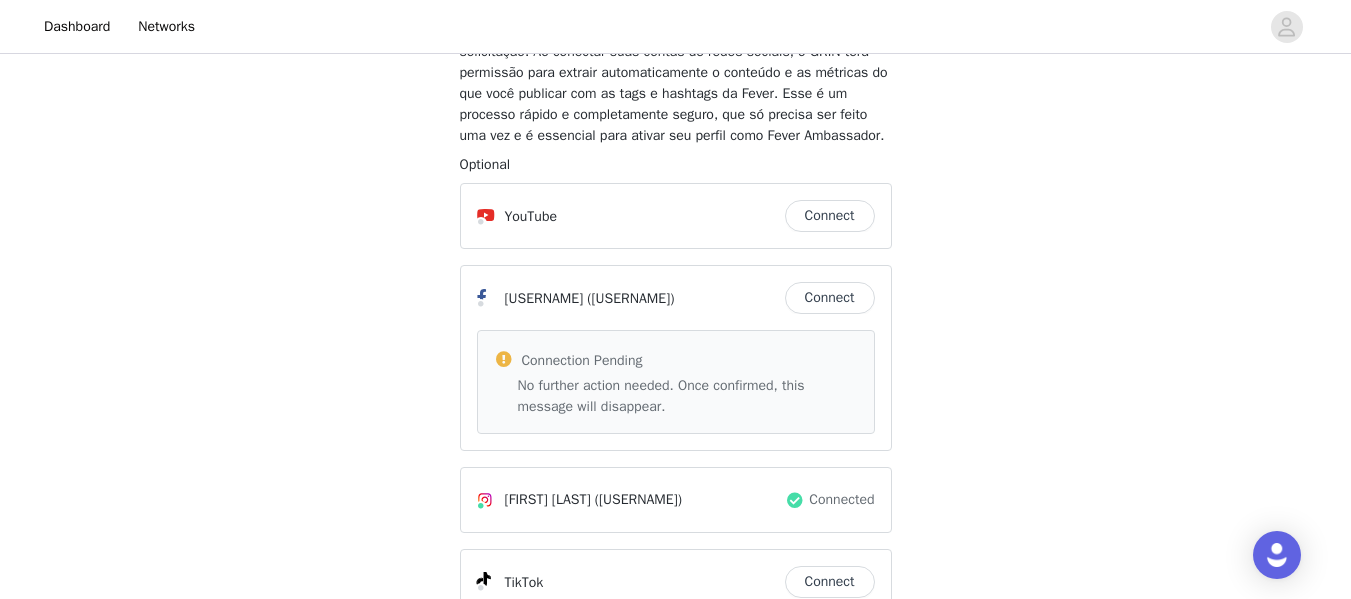 scroll, scrollTop: 200, scrollLeft: 0, axis: vertical 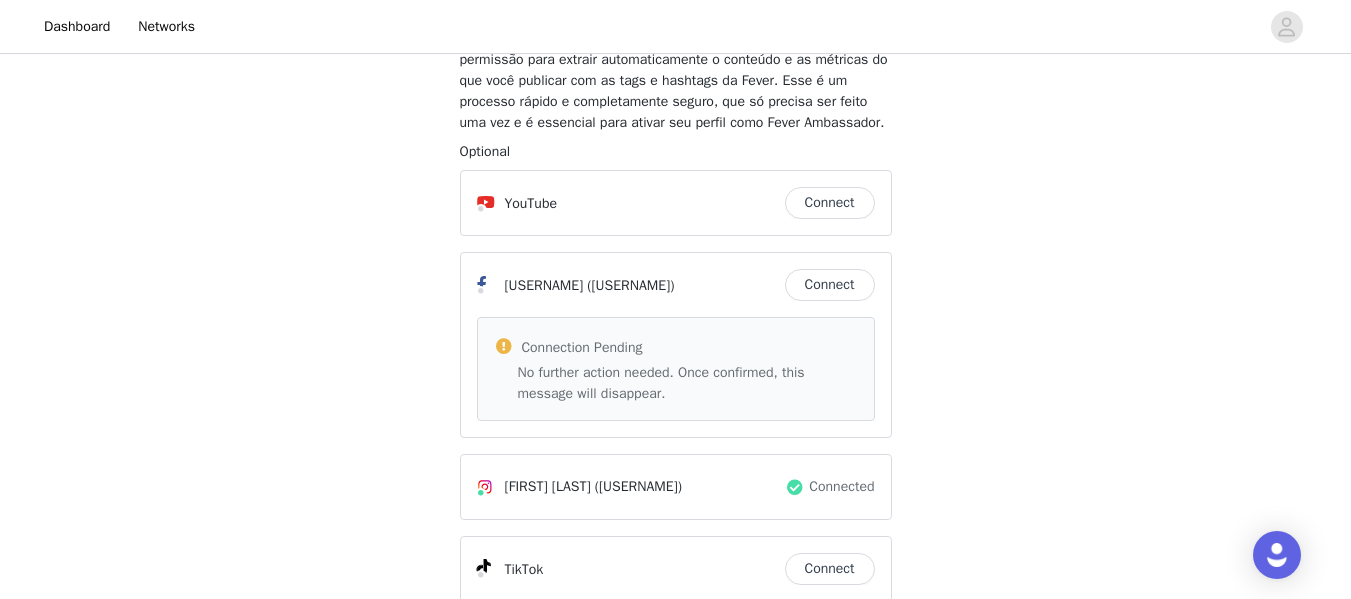 click on "Connect" at bounding box center [830, 285] 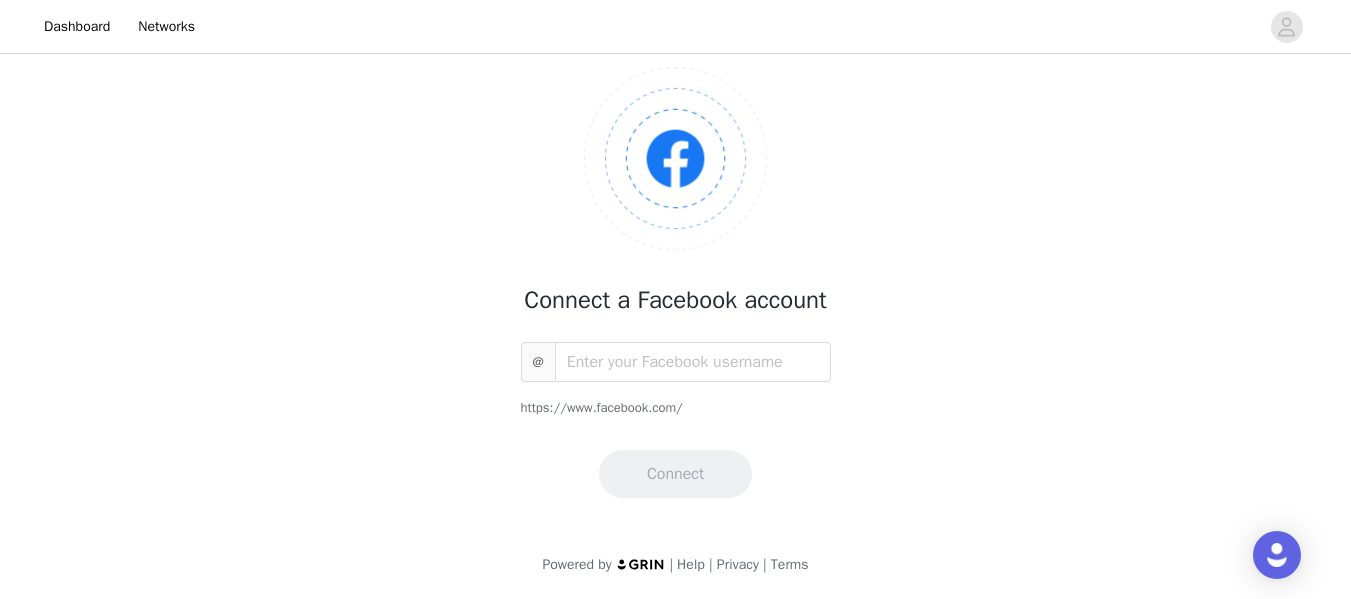 scroll, scrollTop: 47, scrollLeft: 0, axis: vertical 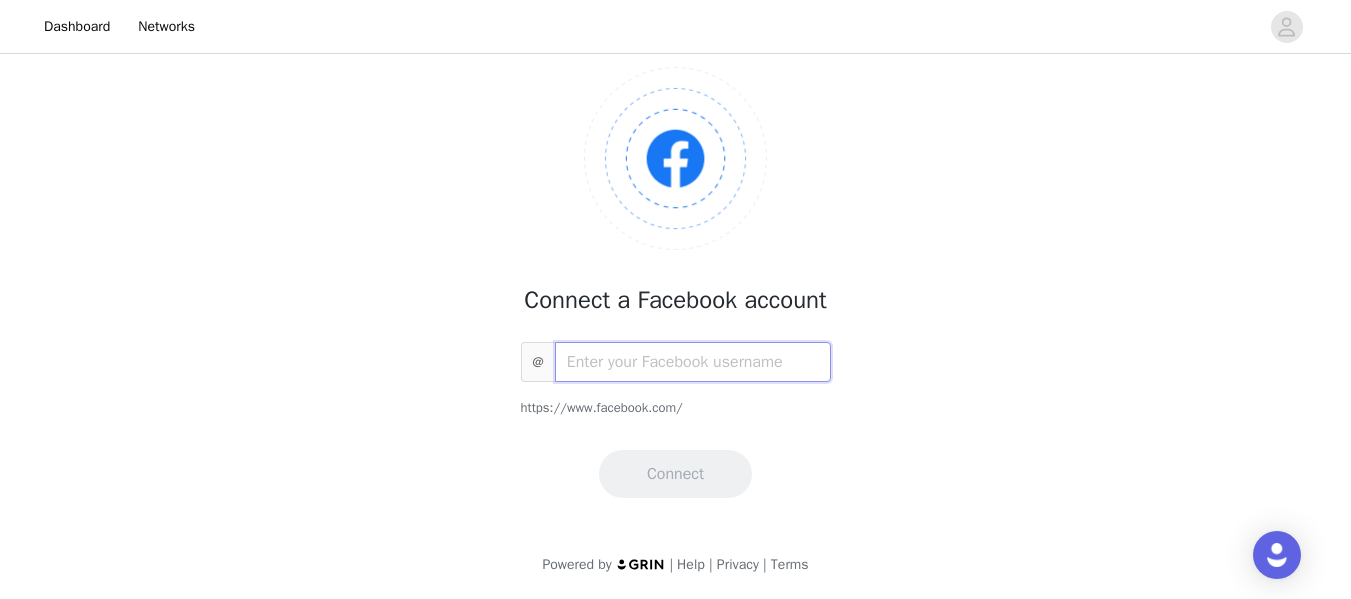 paste on "https://www.facebook.com/[USERNAME]" 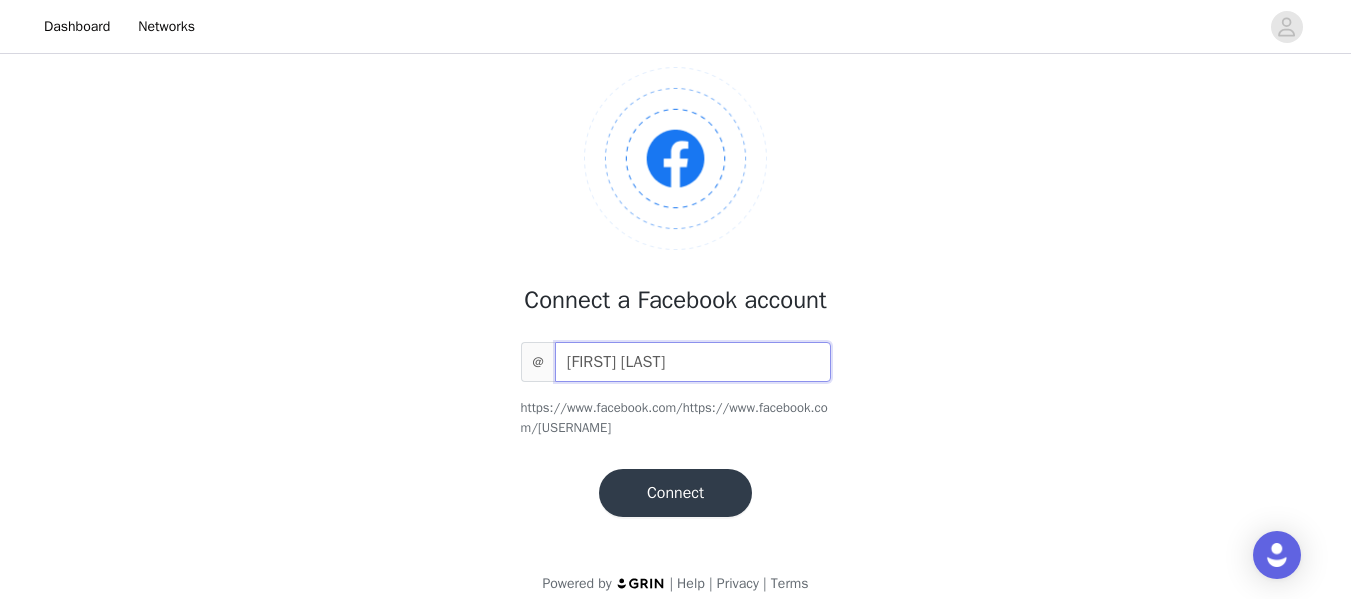 scroll, scrollTop: 0, scrollLeft: 0, axis: both 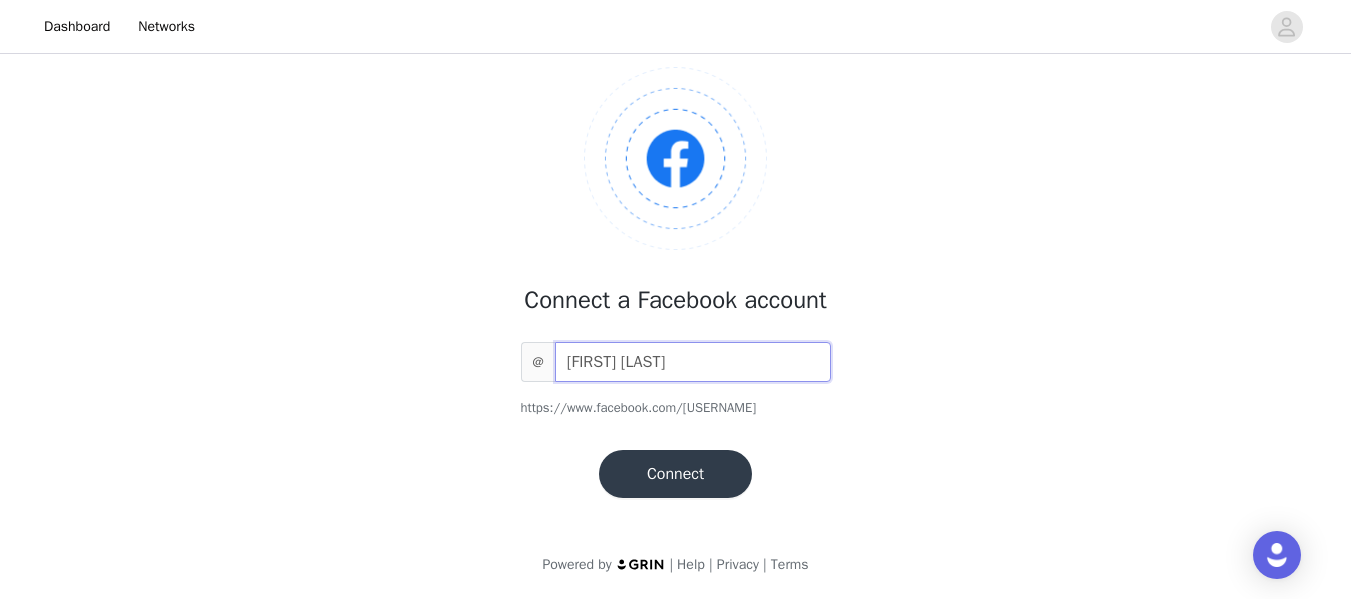 type on "[FIRST] [LAST]" 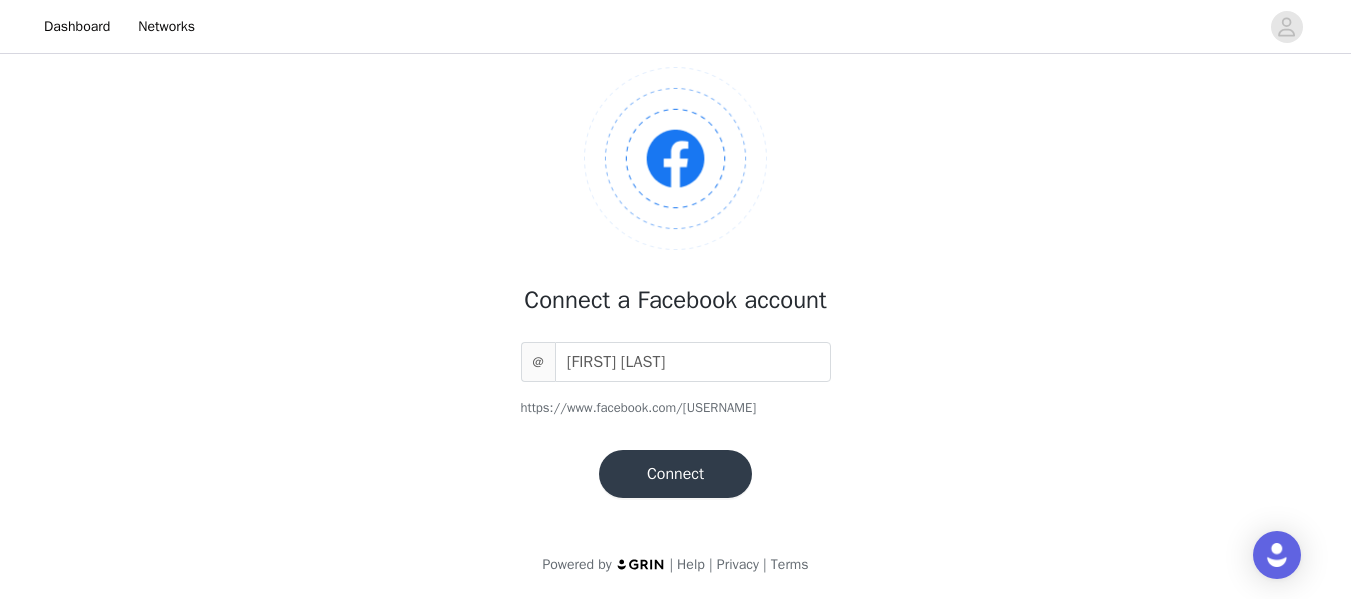 click on "Connect" at bounding box center [675, 474] 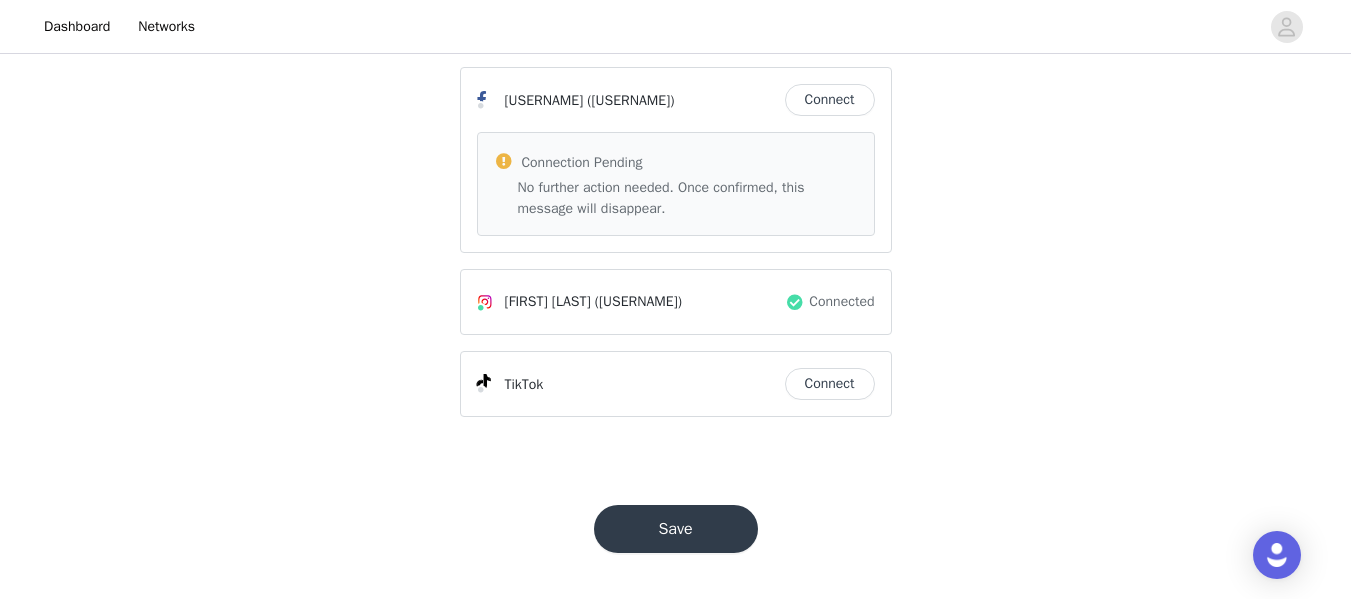 scroll, scrollTop: 387, scrollLeft: 0, axis: vertical 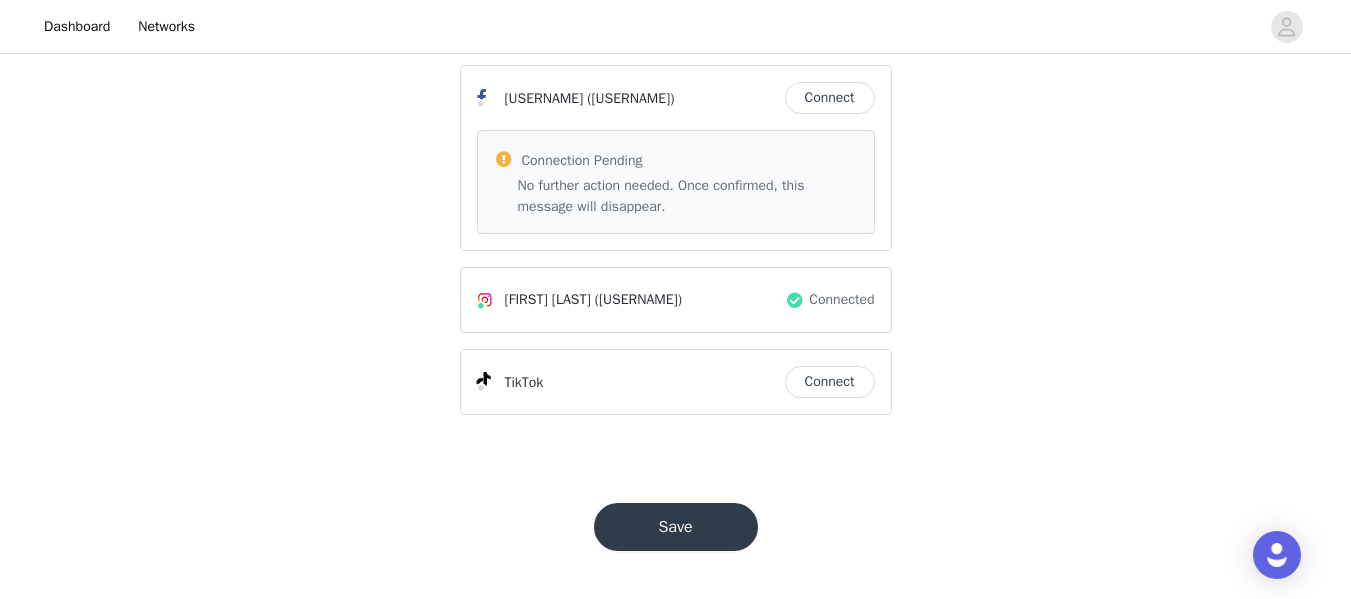 click on "Save" at bounding box center [676, 527] 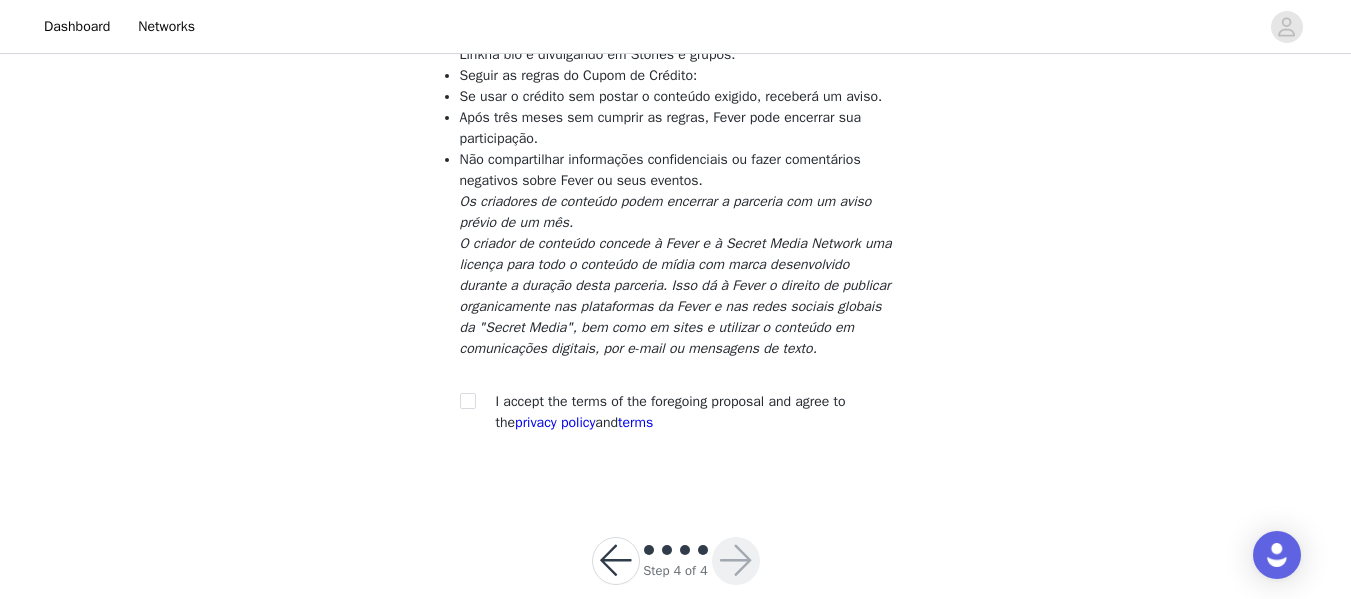 scroll, scrollTop: 473, scrollLeft: 0, axis: vertical 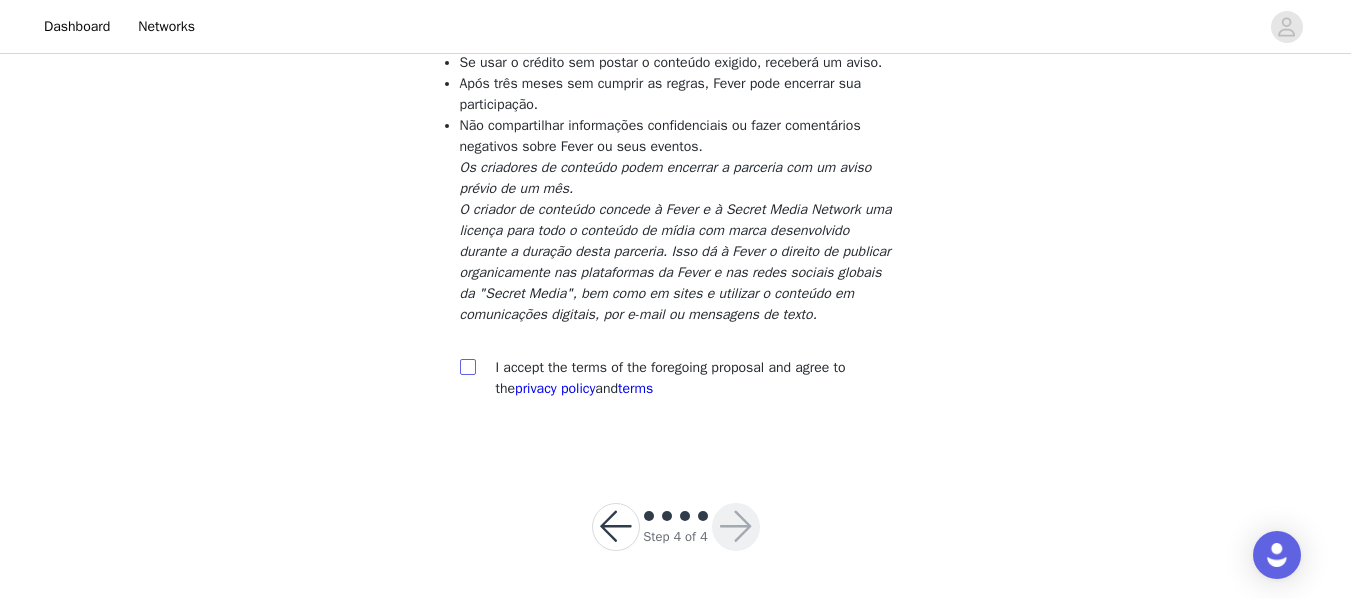 click at bounding box center (468, 367) 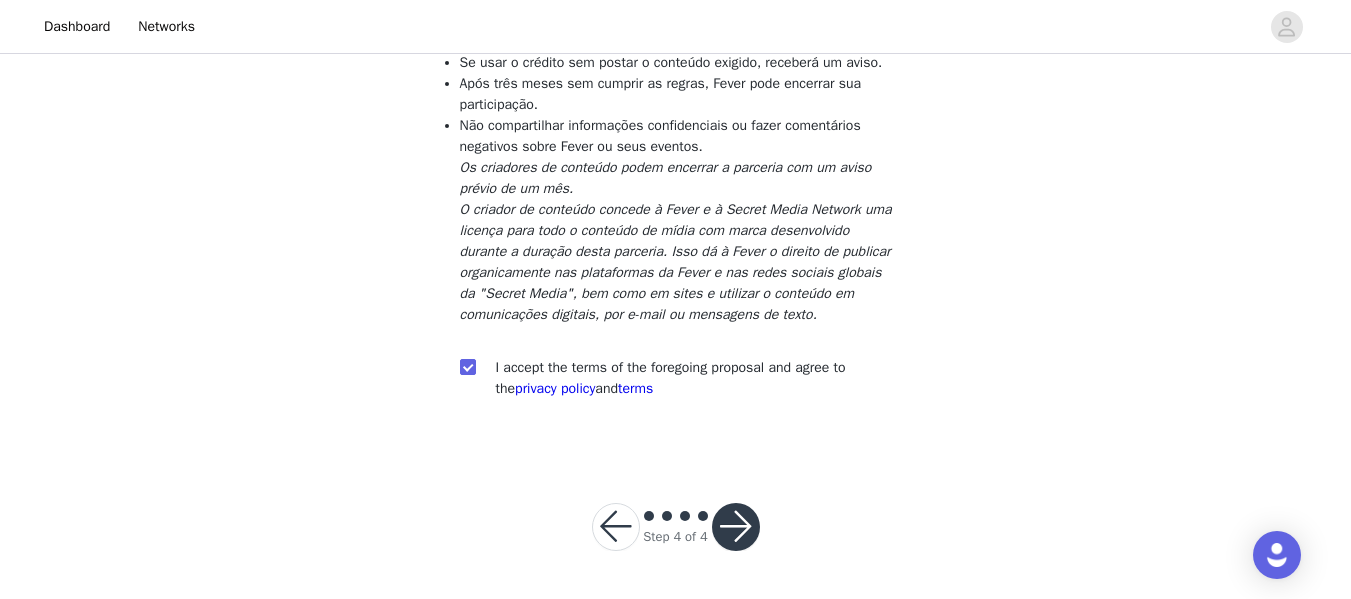 click at bounding box center [736, 527] 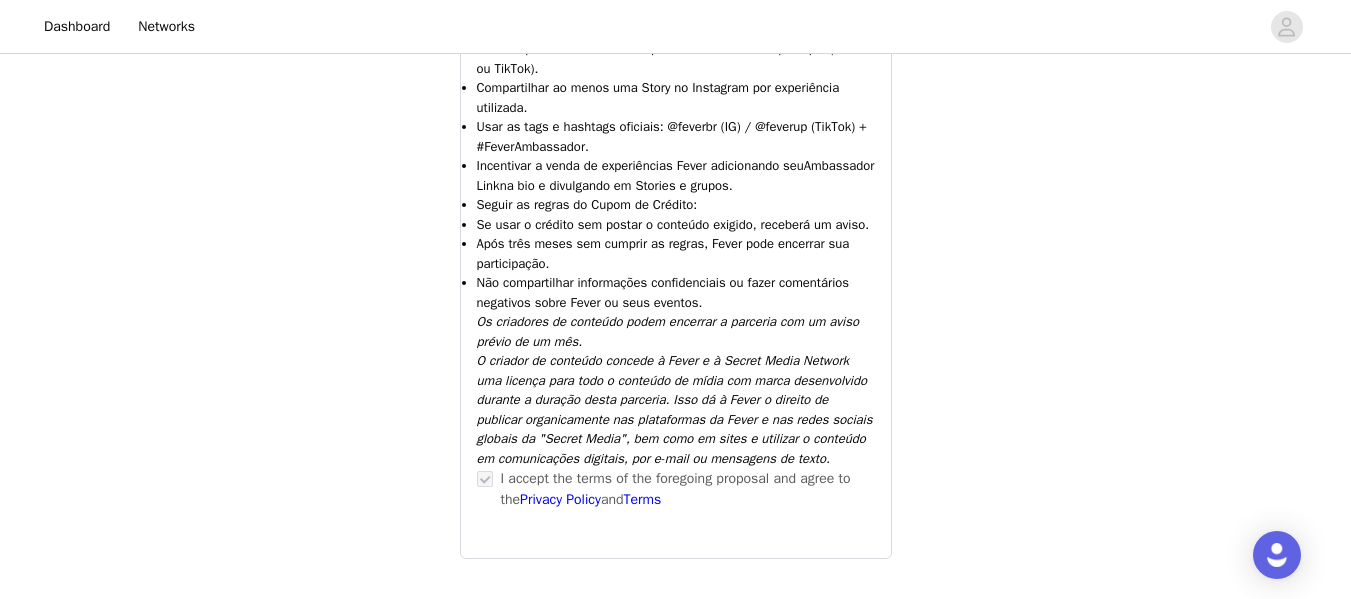 scroll, scrollTop: 1100, scrollLeft: 0, axis: vertical 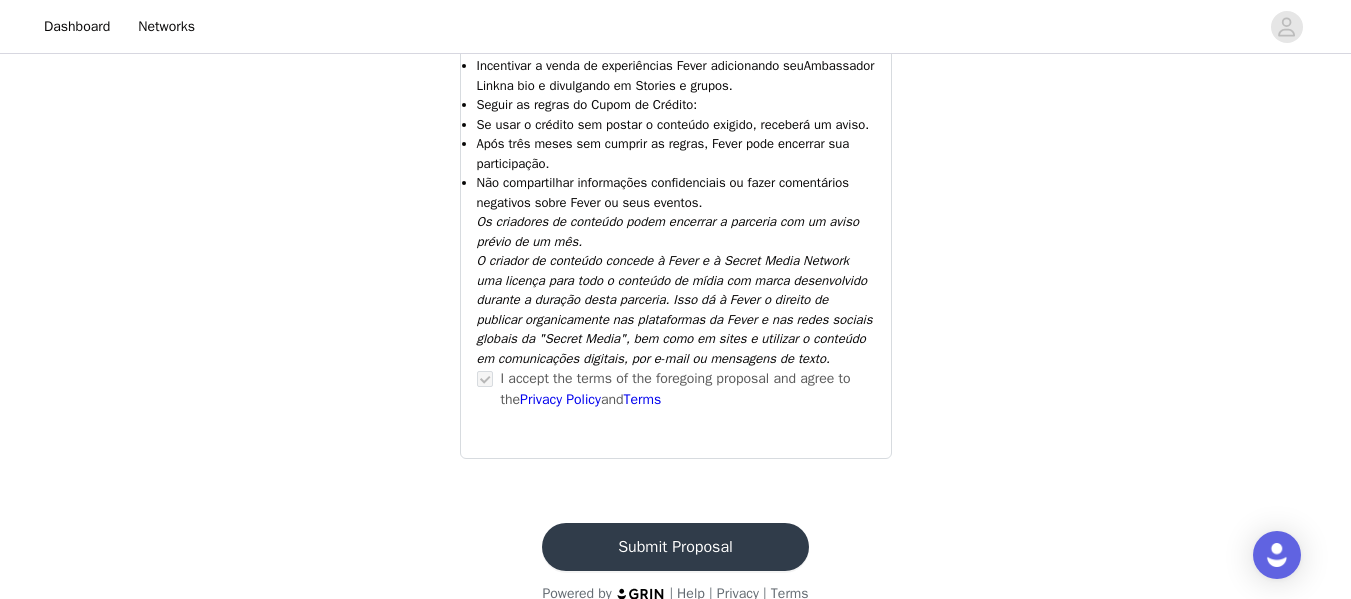 click on "Submit Proposal" at bounding box center (675, 547) 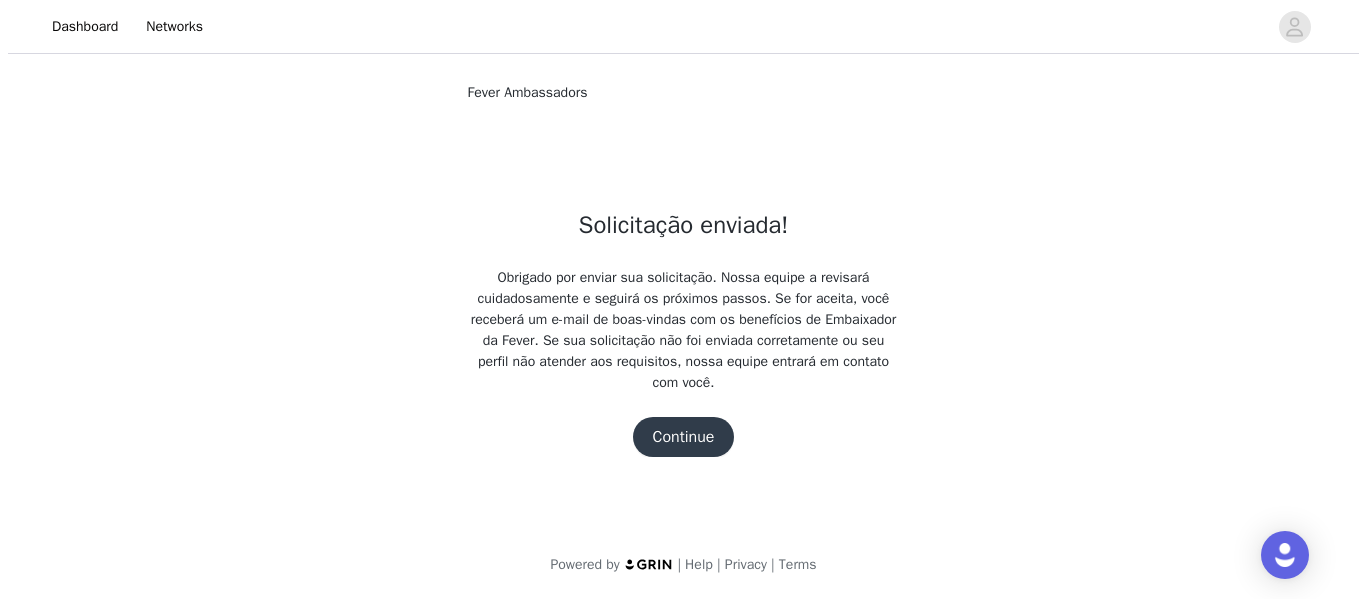 scroll, scrollTop: 0, scrollLeft: 0, axis: both 